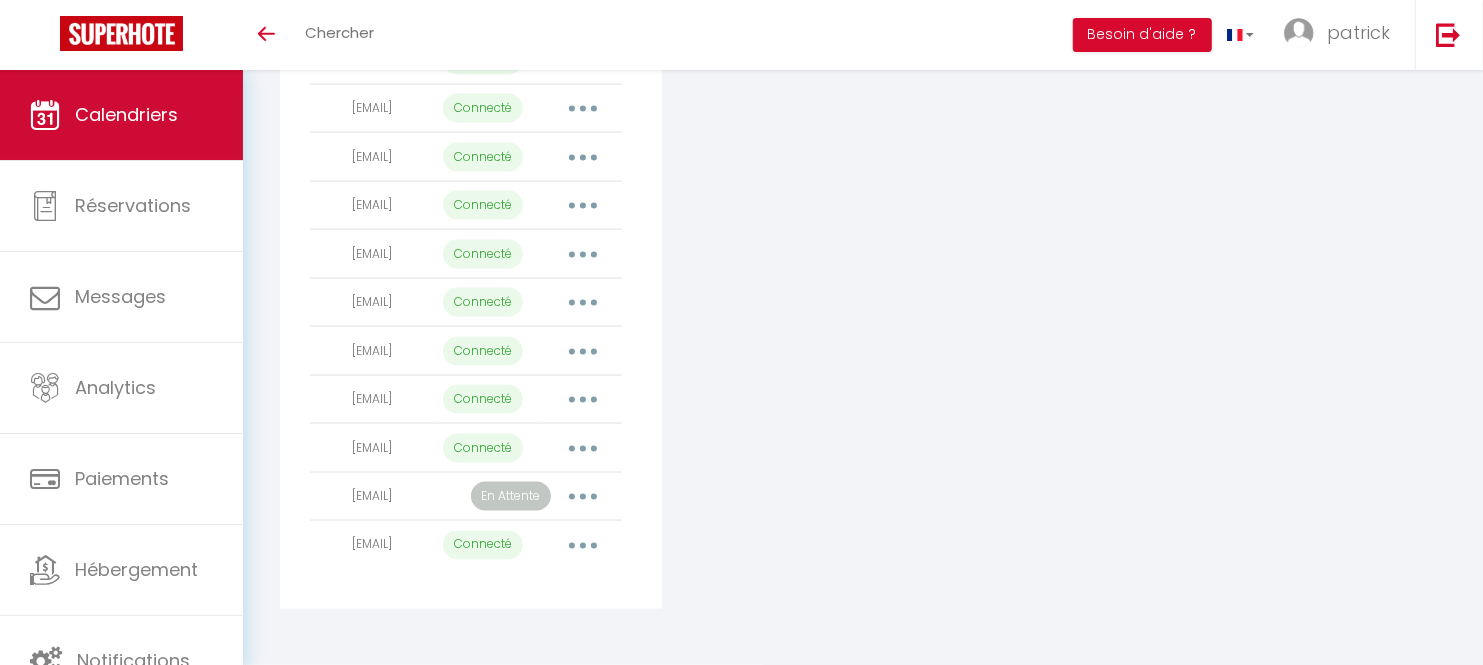 scroll, scrollTop: 1792, scrollLeft: 0, axis: vertical 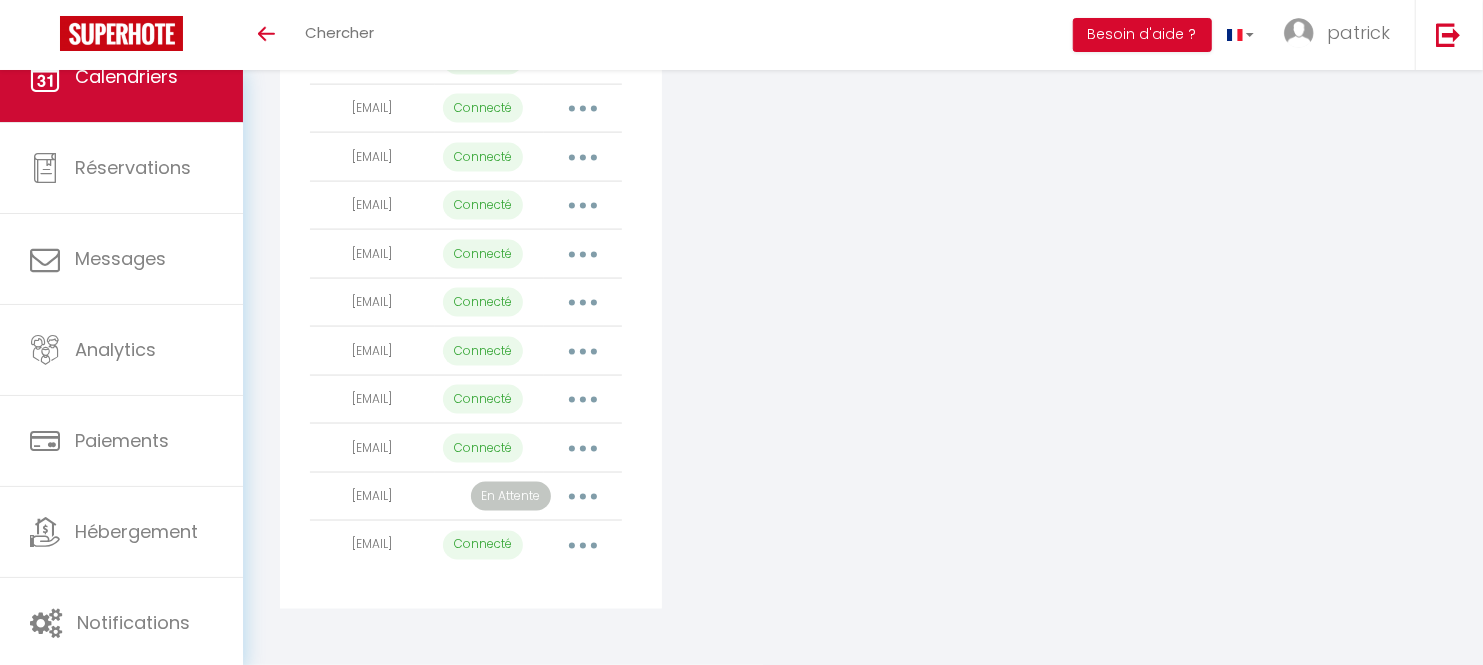 click on "Calendriers" at bounding box center (121, 77) 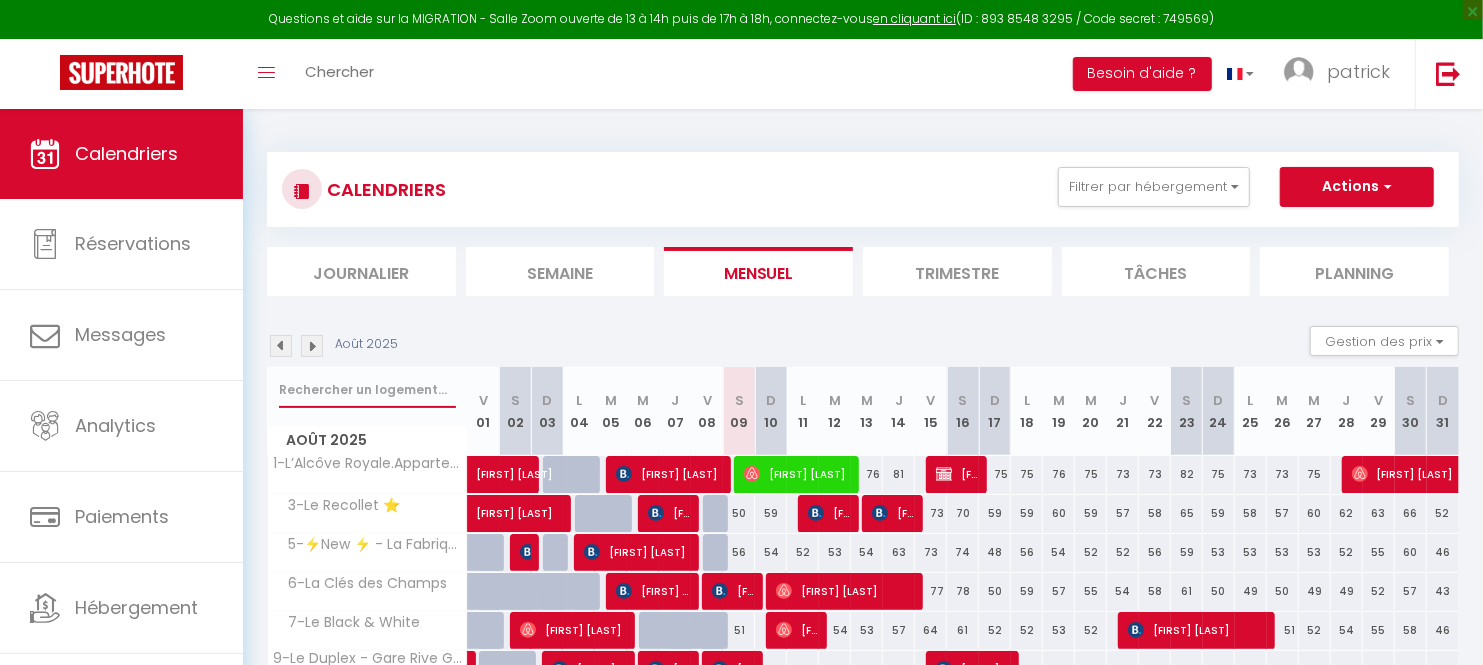 click at bounding box center (367, 390) 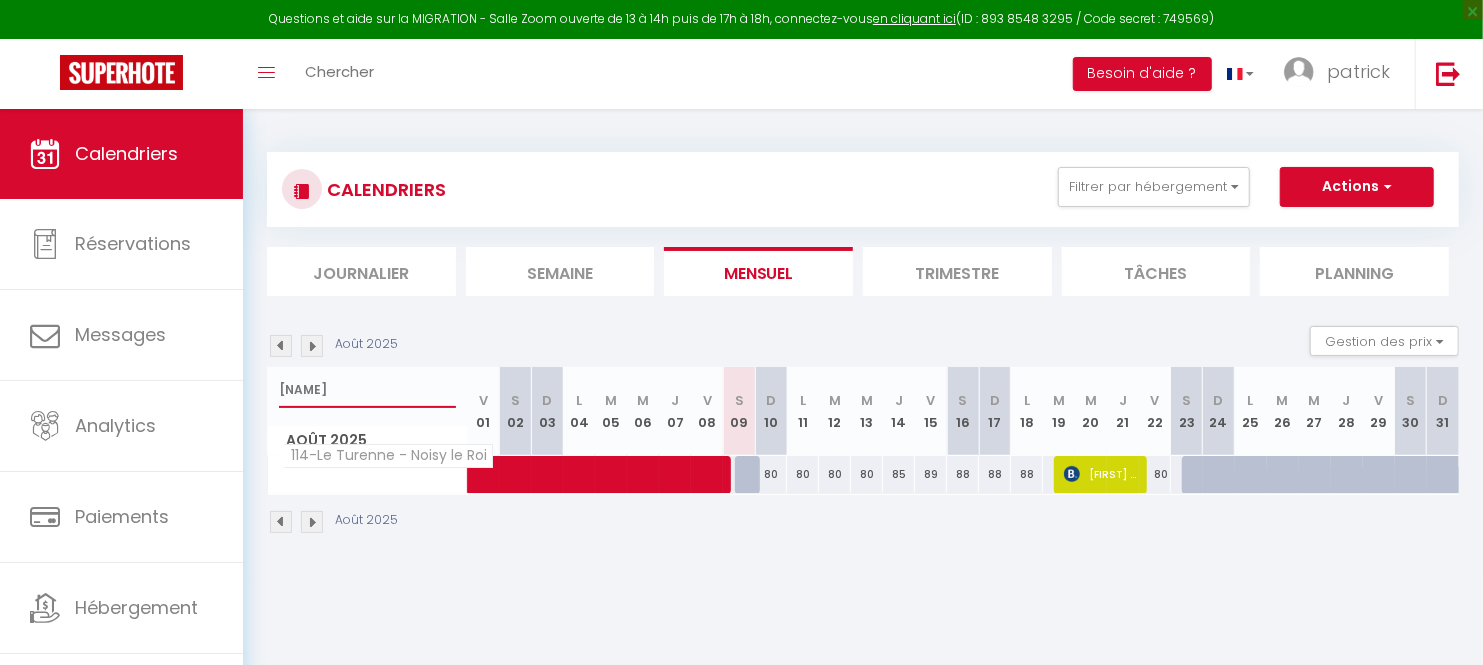 type on "[NAME]" 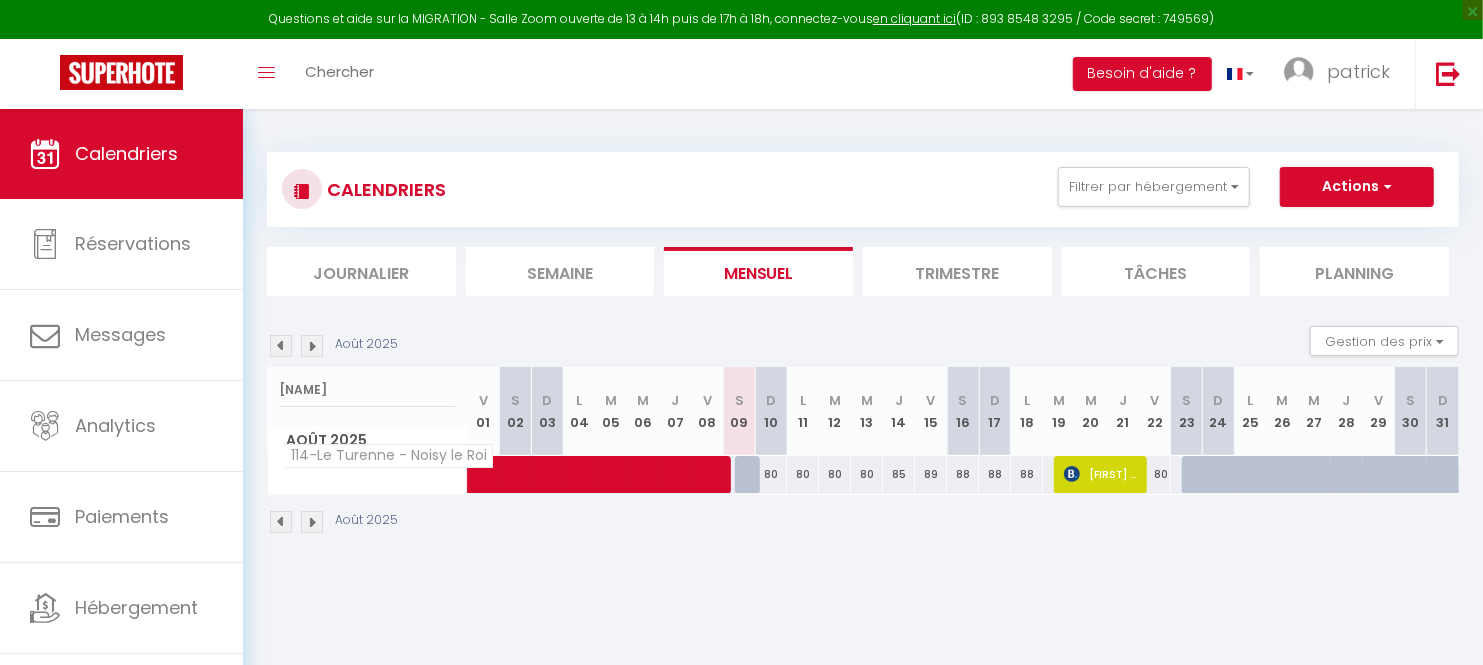 click on "114-Le Turenne - Noisy le Roi" at bounding box center (388, 456) 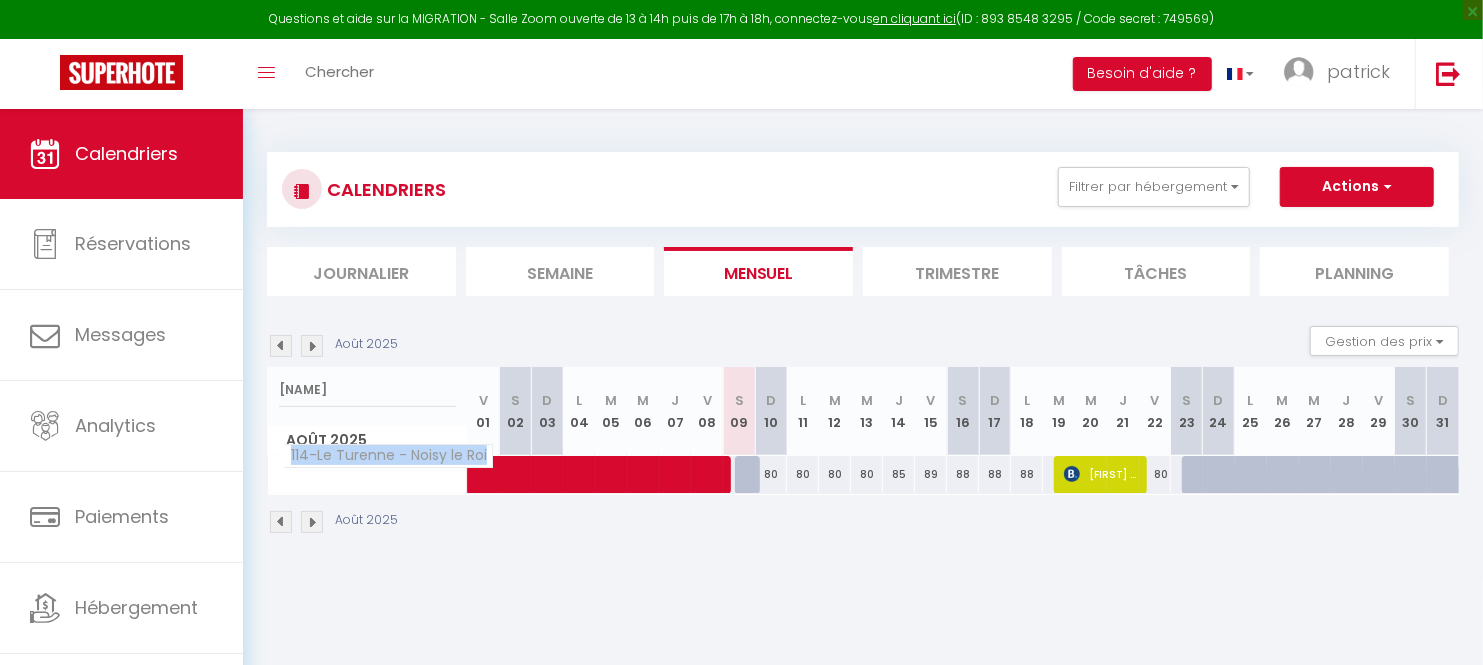 click on "114-Le Turenne - Noisy le Roi" at bounding box center (388, 456) 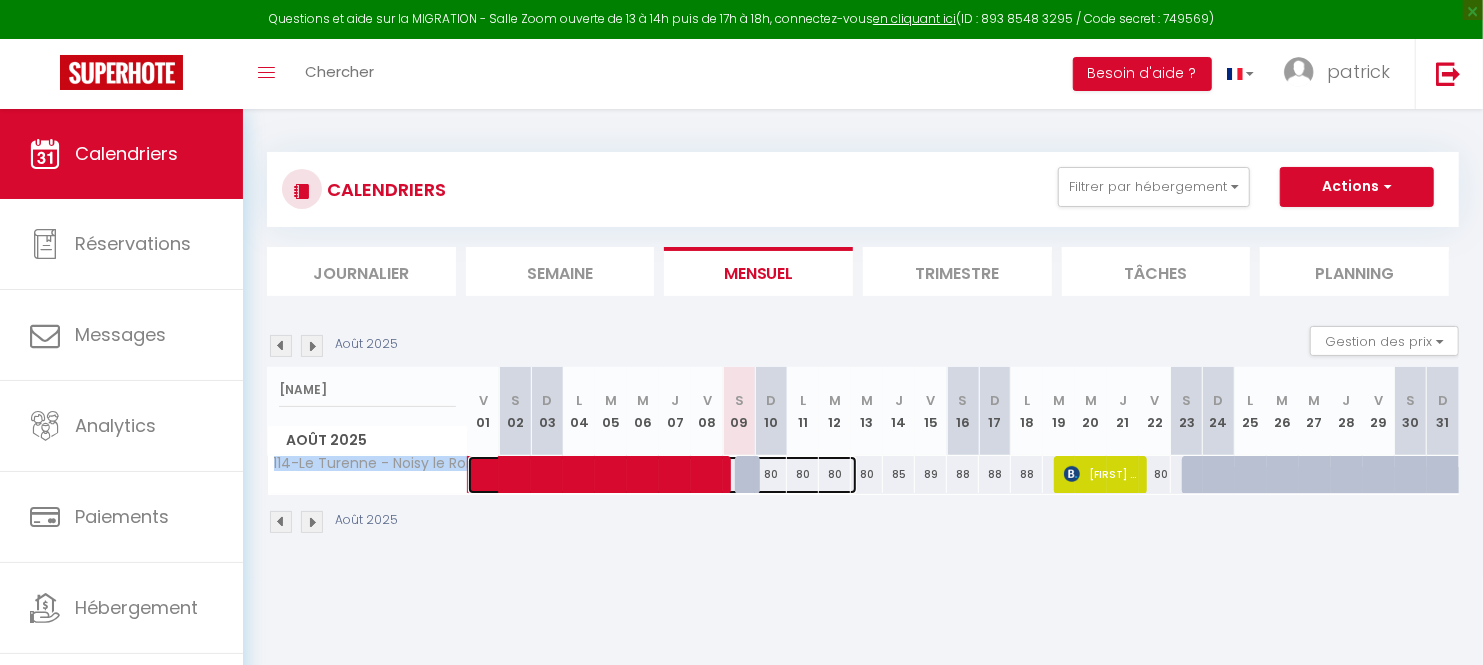 click at bounding box center [673, 475] 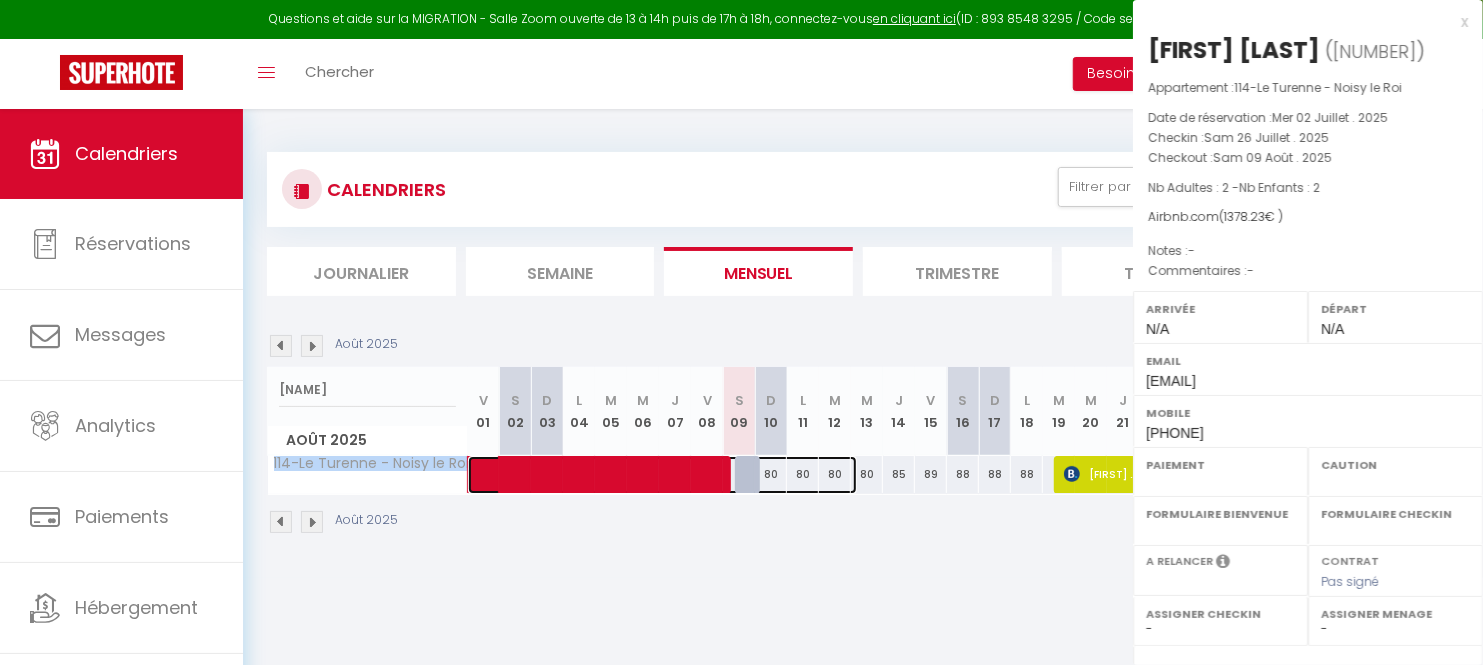select on "OK" 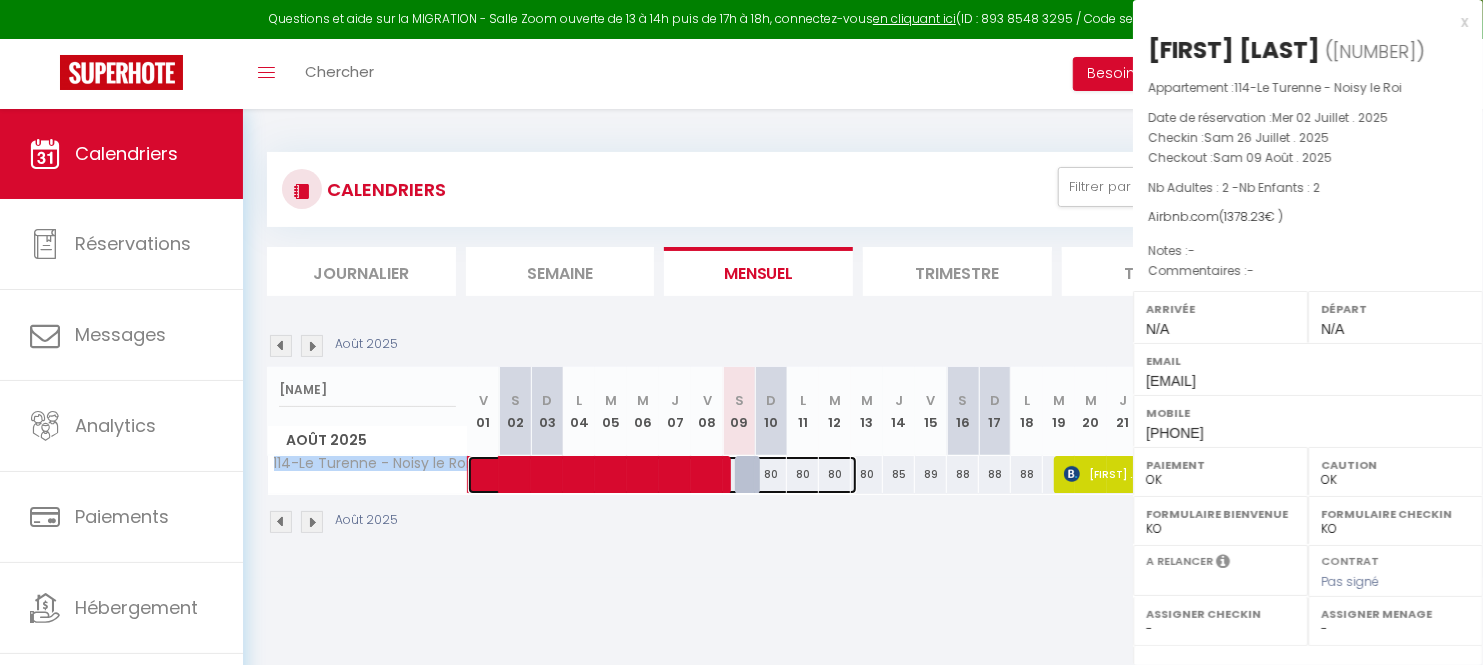 select on "1" 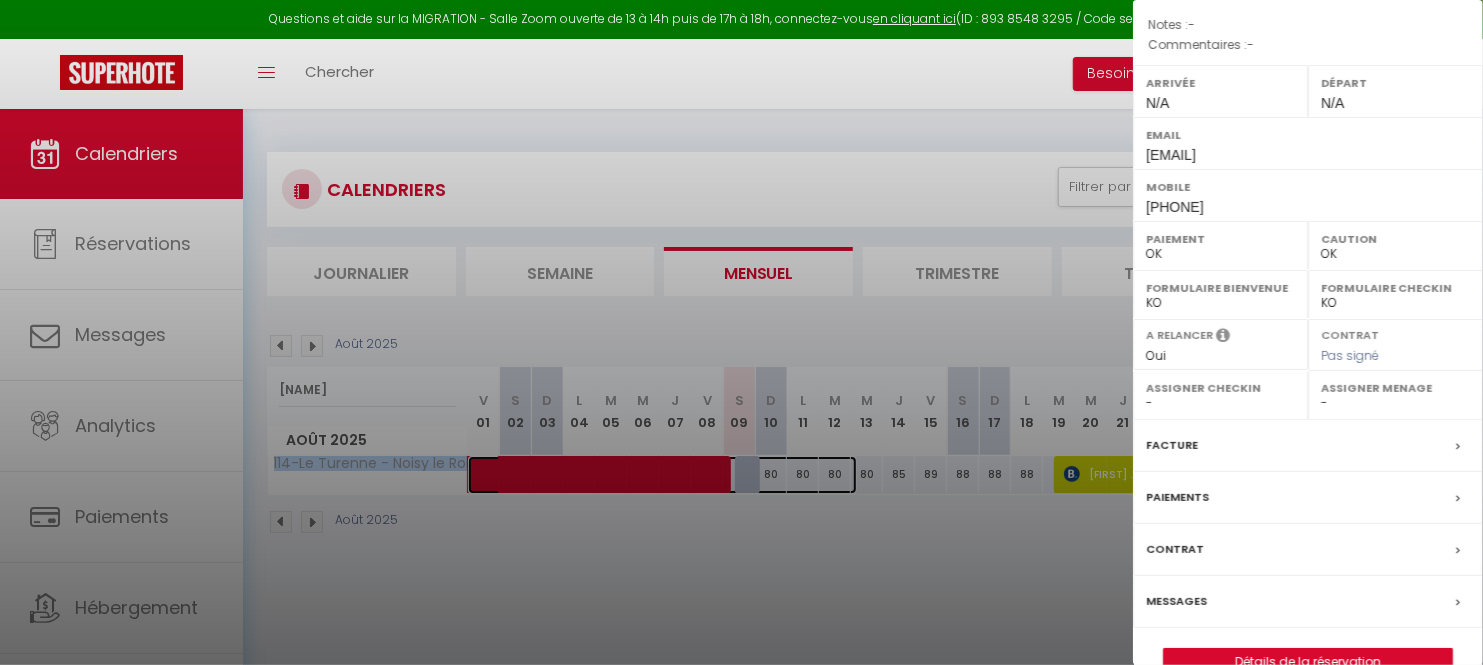 scroll, scrollTop: 267, scrollLeft: 0, axis: vertical 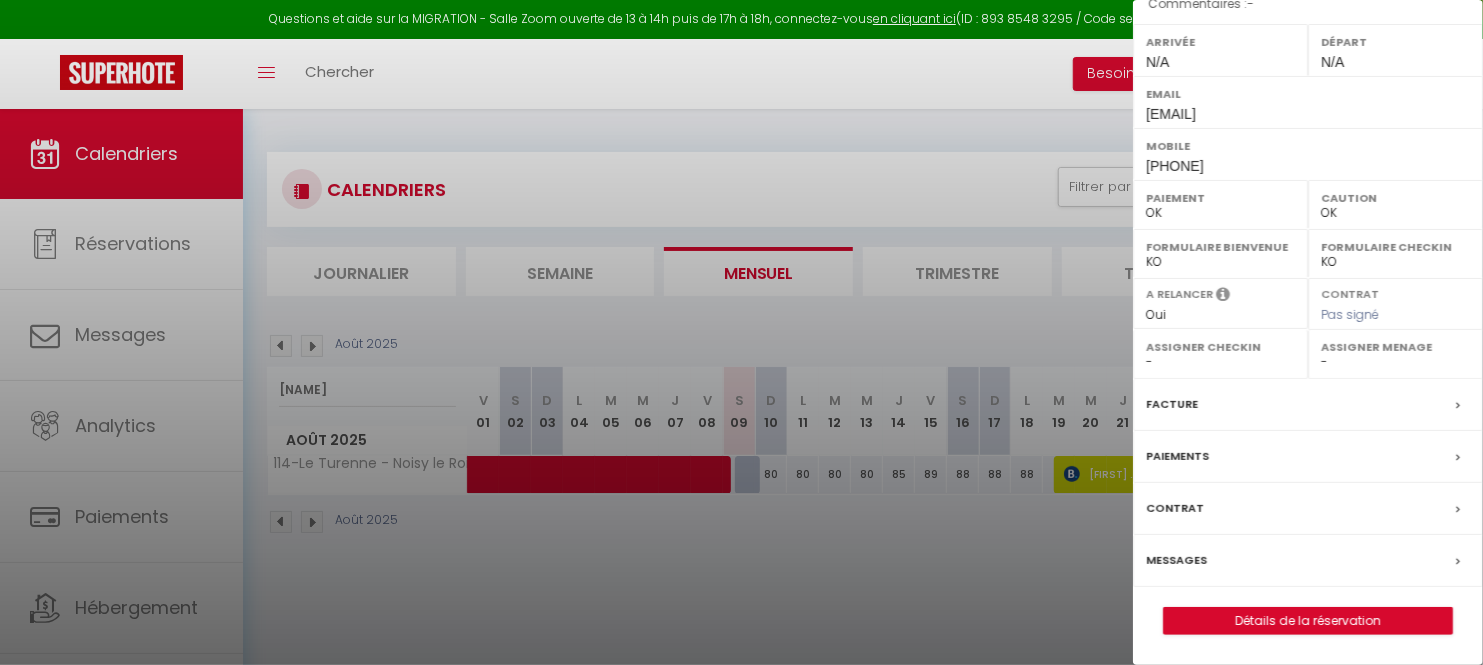 click on "Messages" at bounding box center [1176, 560] 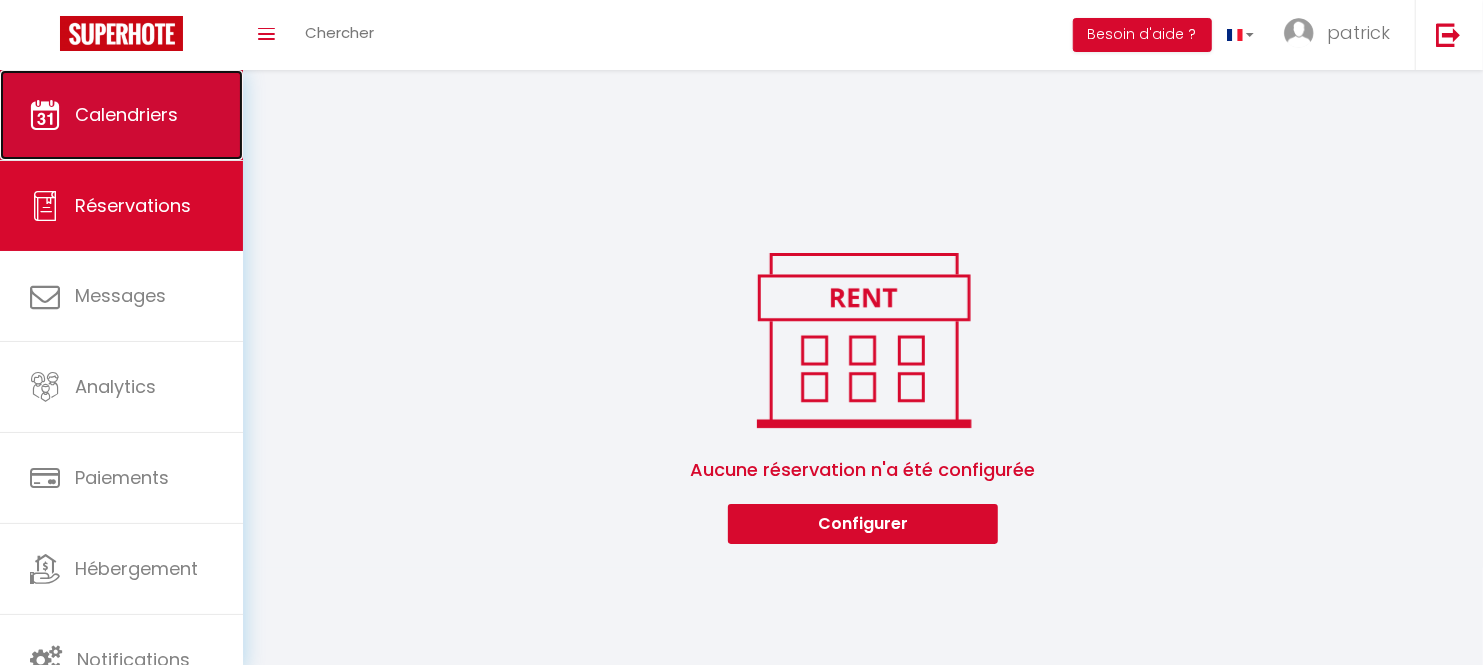 click on "Calendriers" at bounding box center (121, 115) 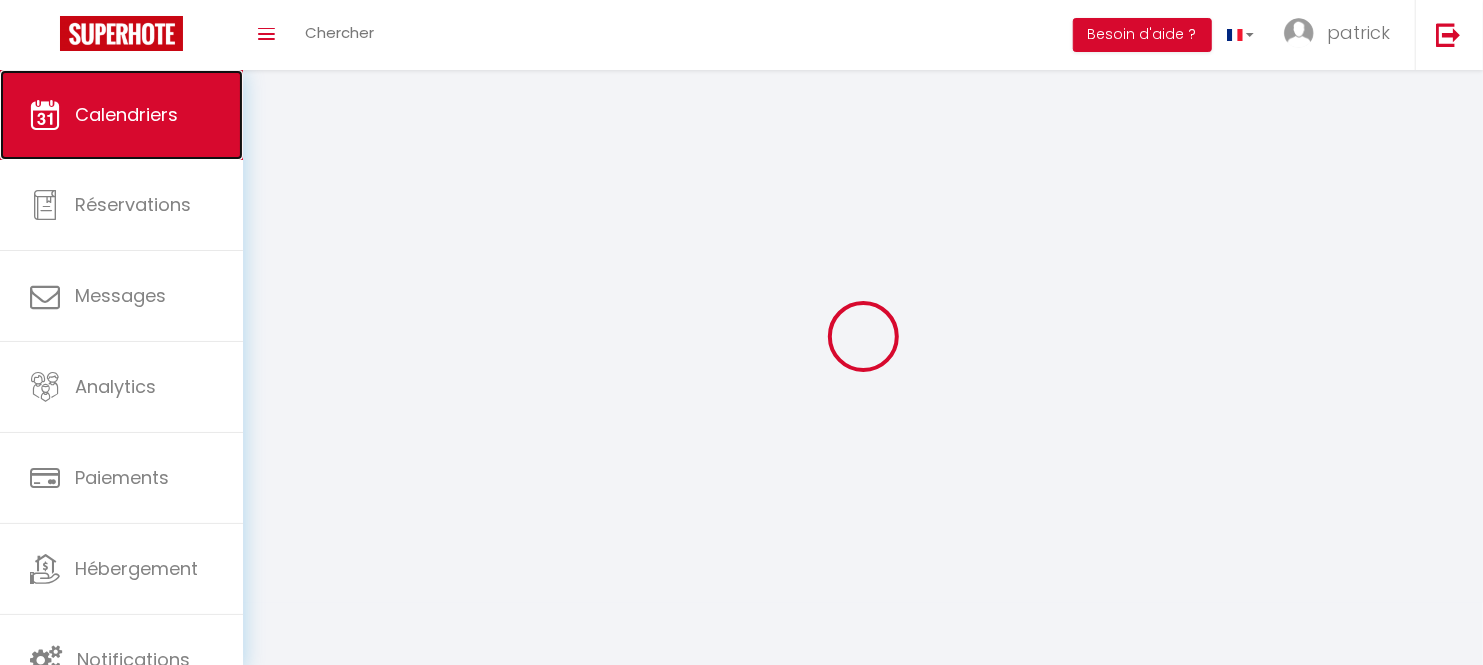 click on "Calendriers" at bounding box center [126, 114] 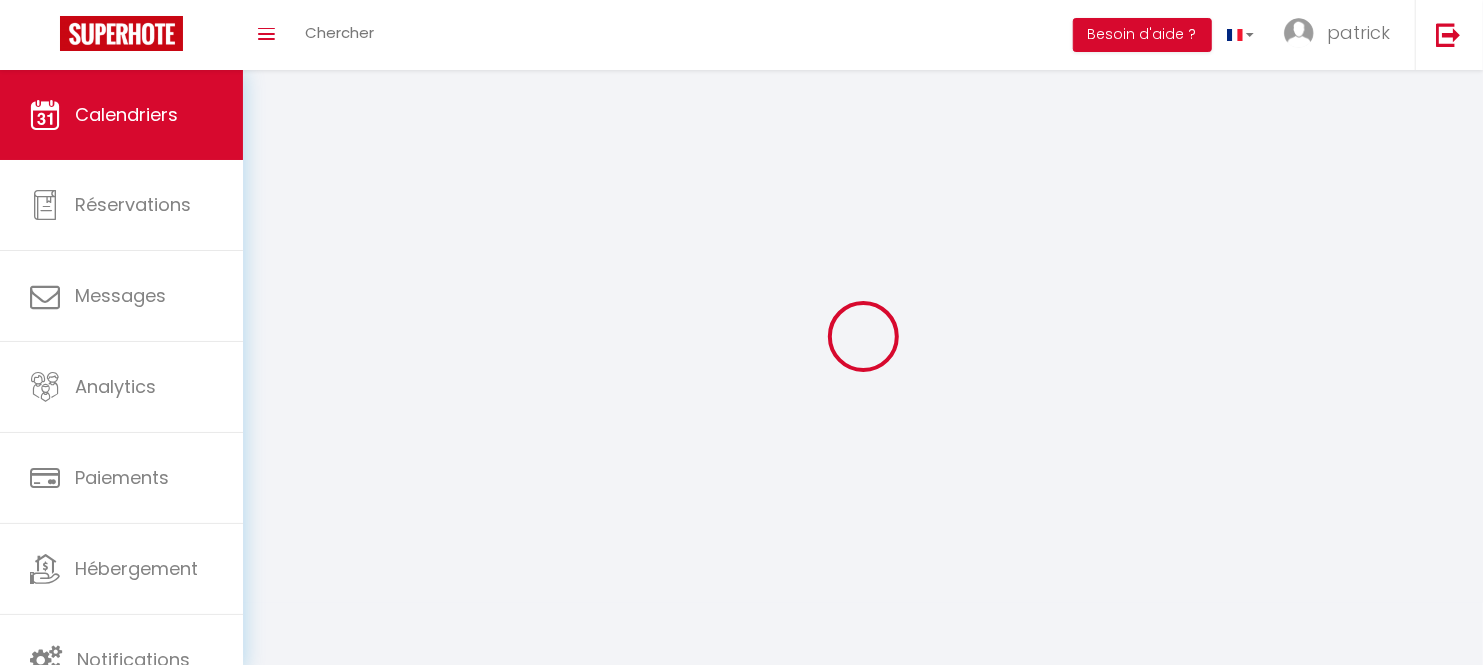 click at bounding box center (863, 336) 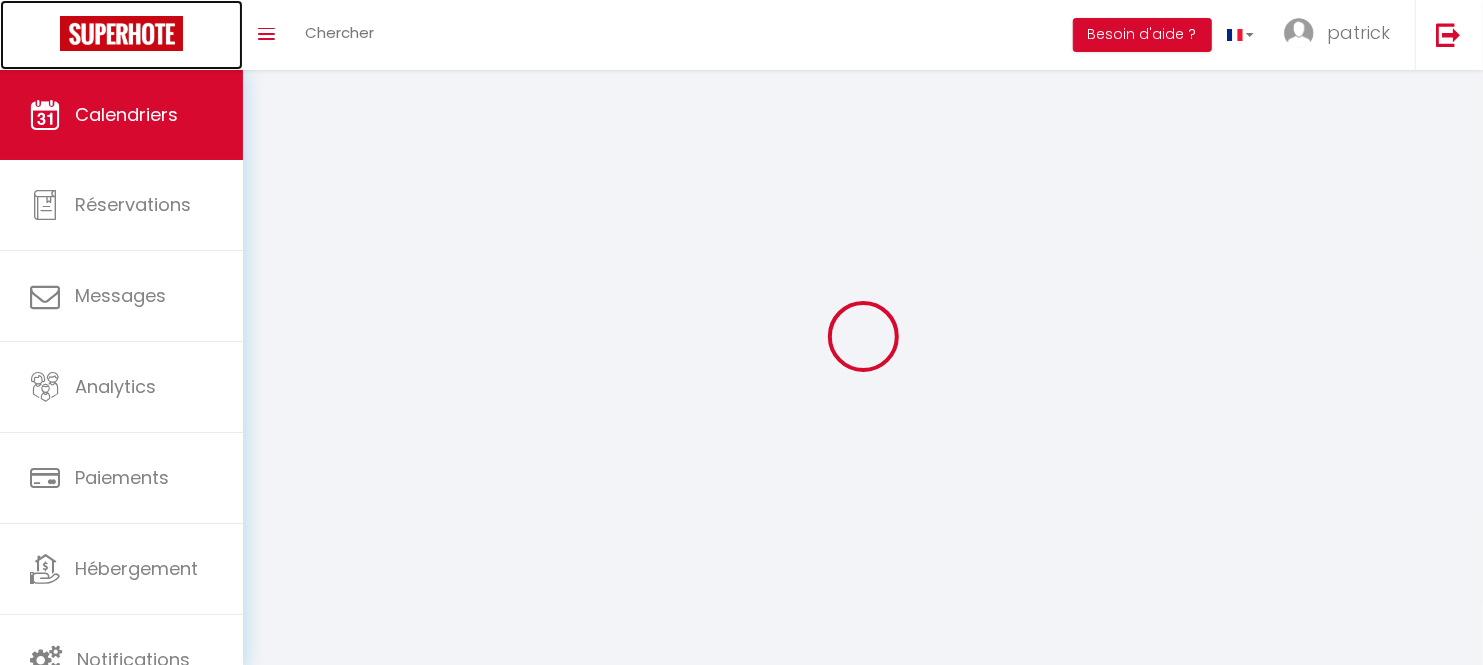 click at bounding box center [121, 33] 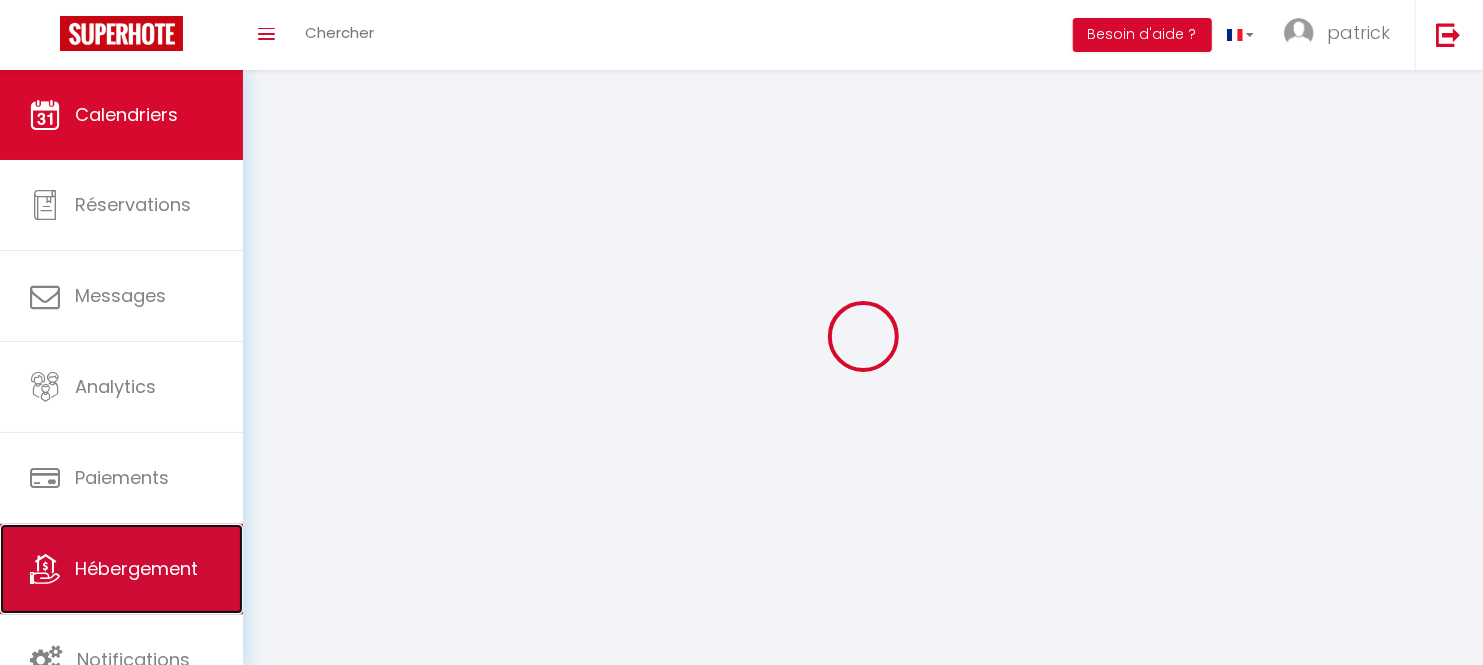 click on "Hébergement" at bounding box center [136, 568] 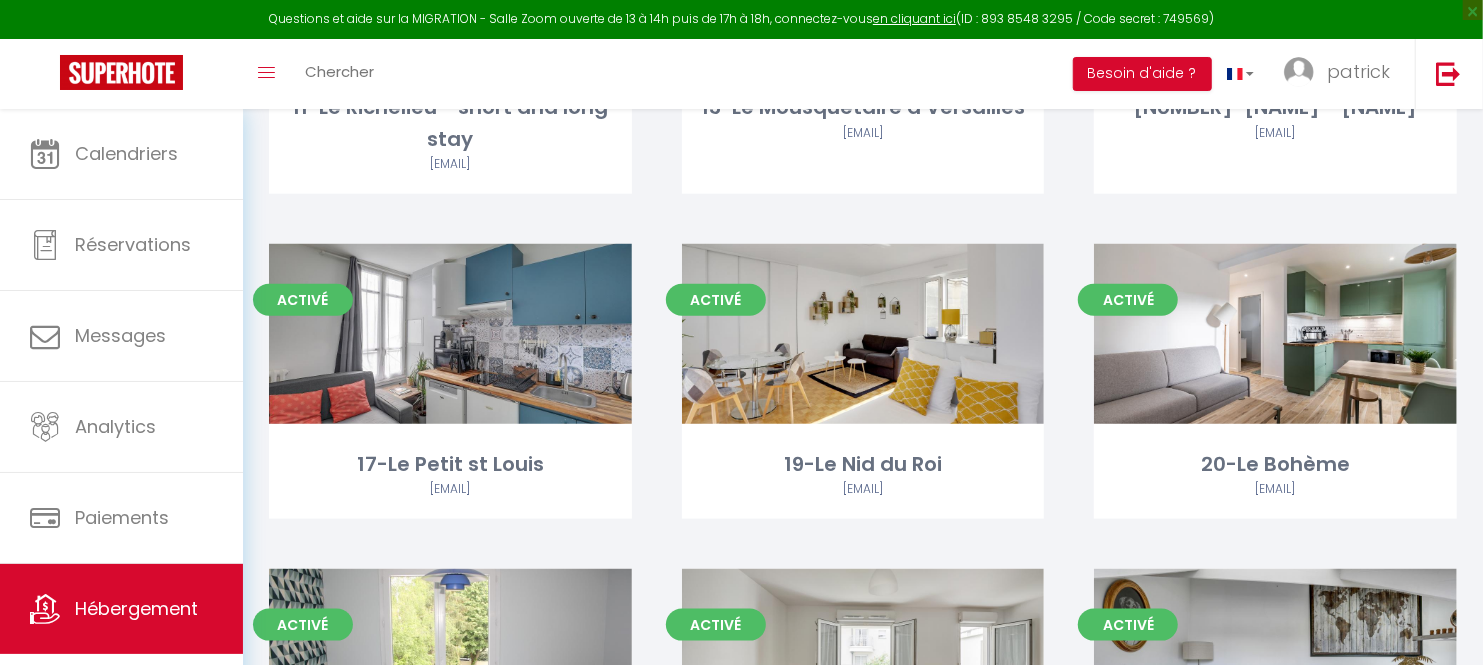 scroll, scrollTop: 1164, scrollLeft: 0, axis: vertical 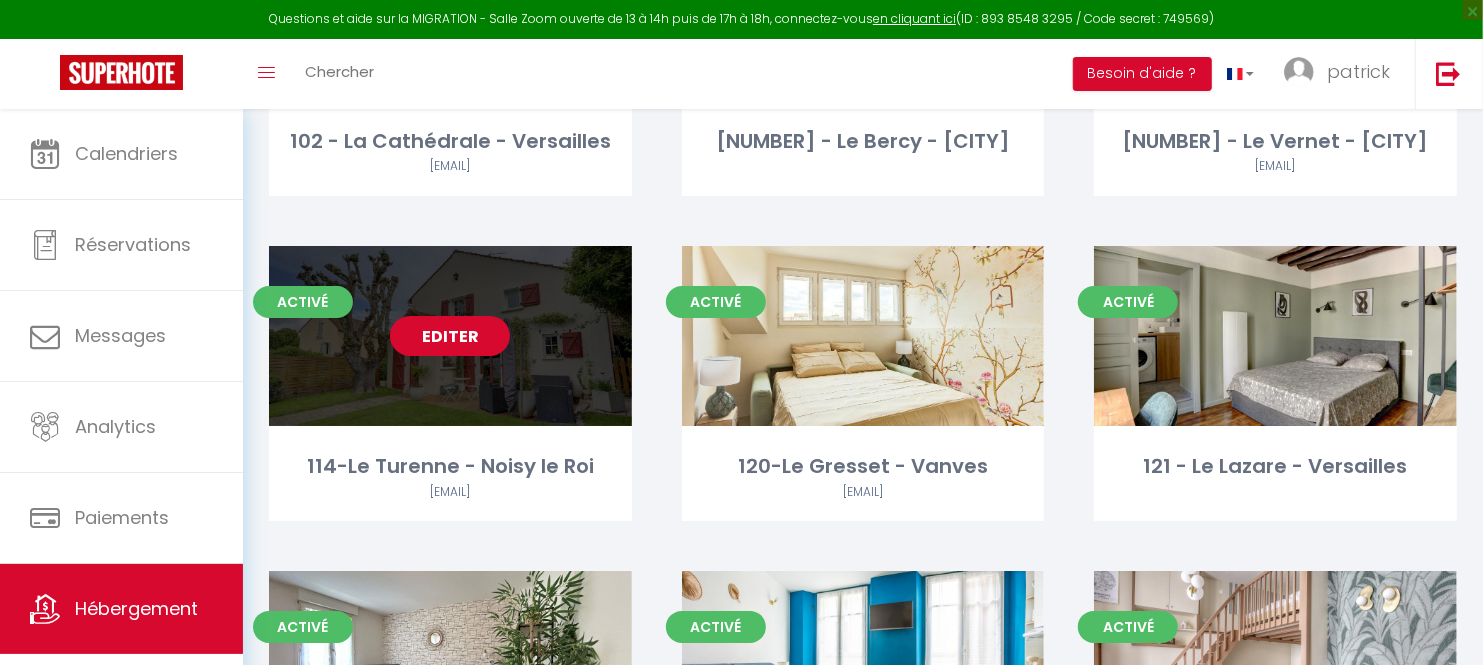 click on "Editer" at bounding box center (450, 336) 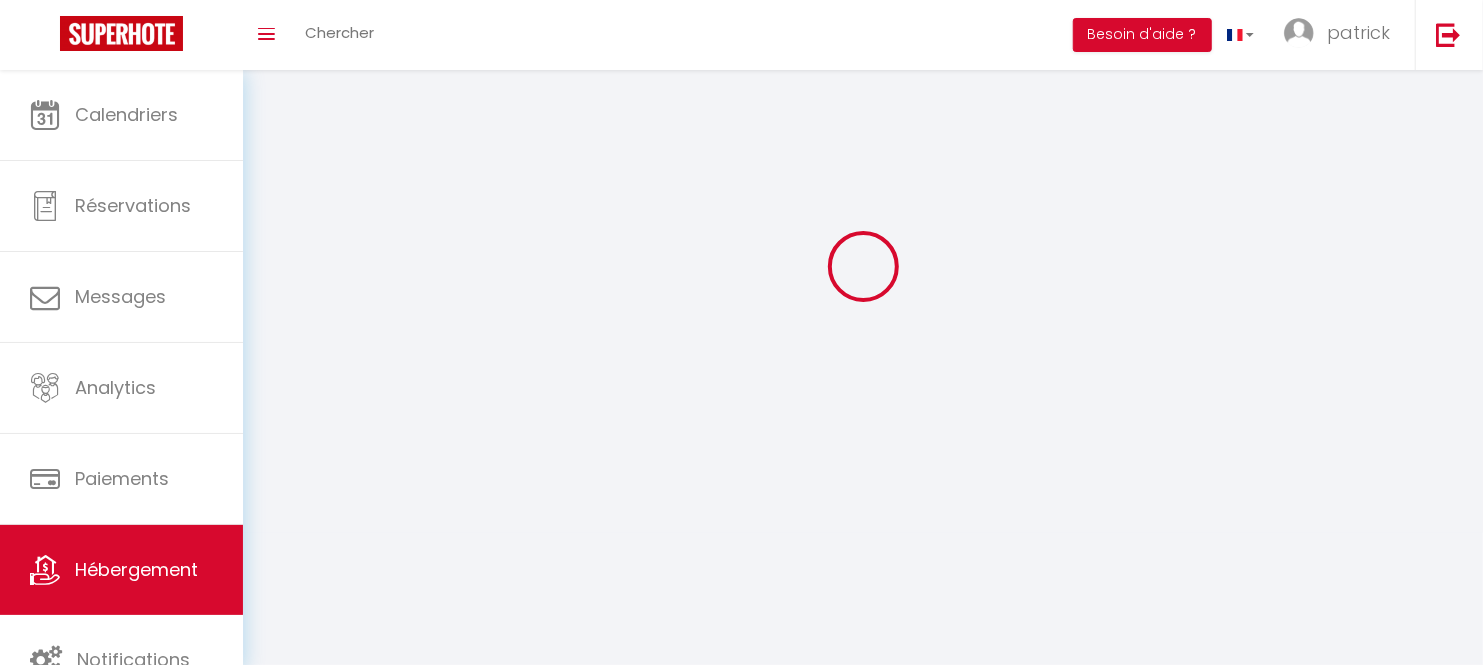 scroll, scrollTop: 0, scrollLeft: 0, axis: both 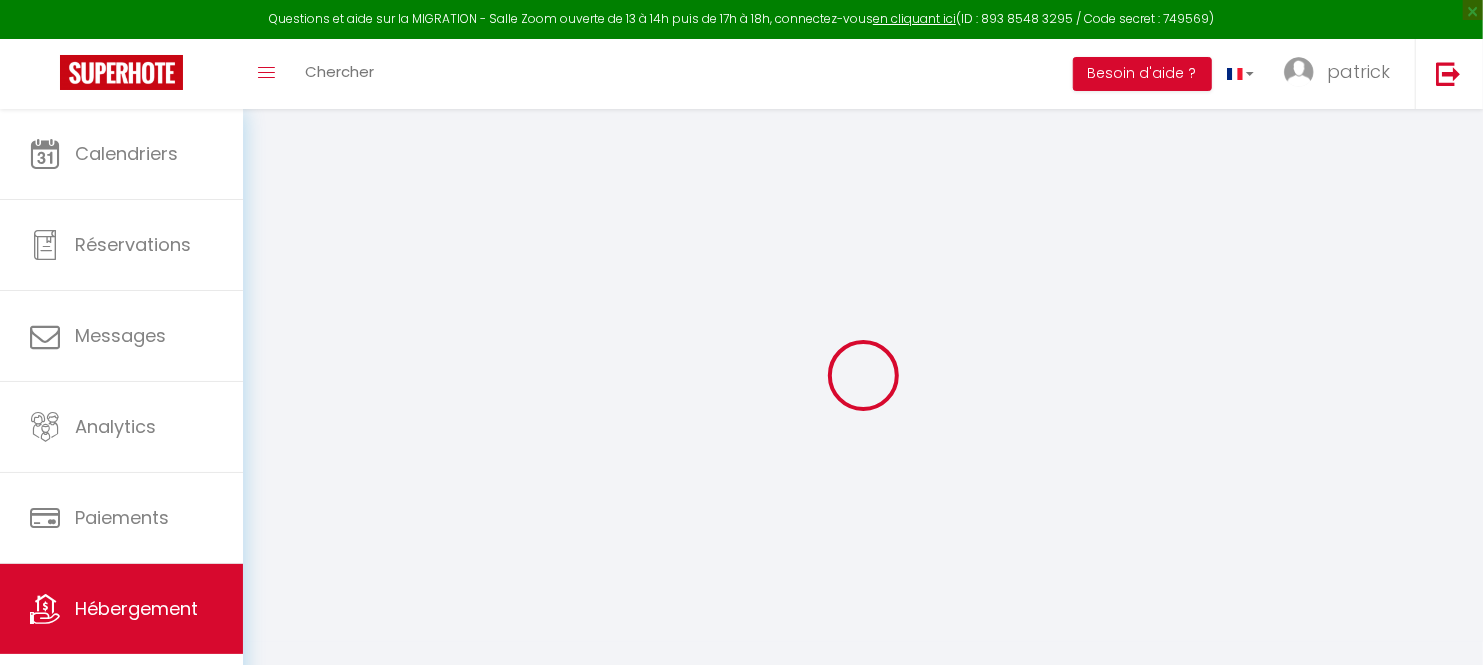 select 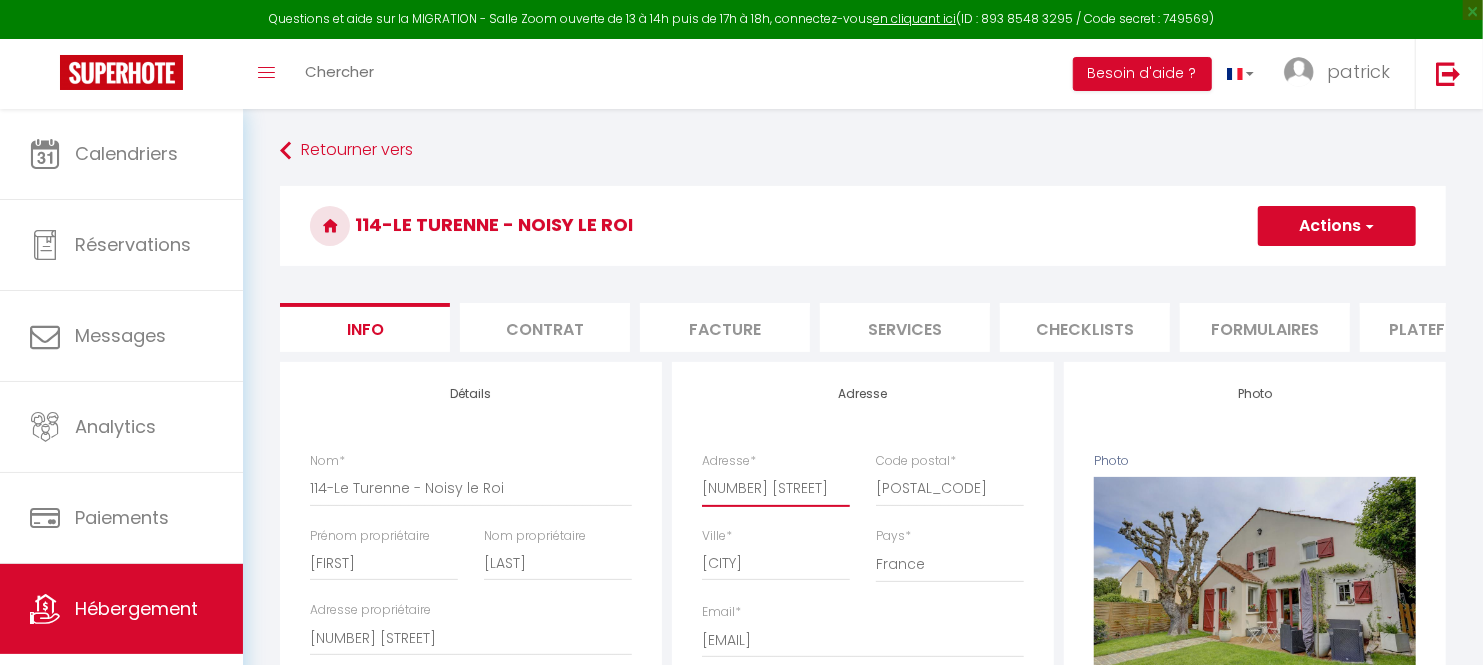 click on "[NUMBER] [STREET]" at bounding box center (776, 488) 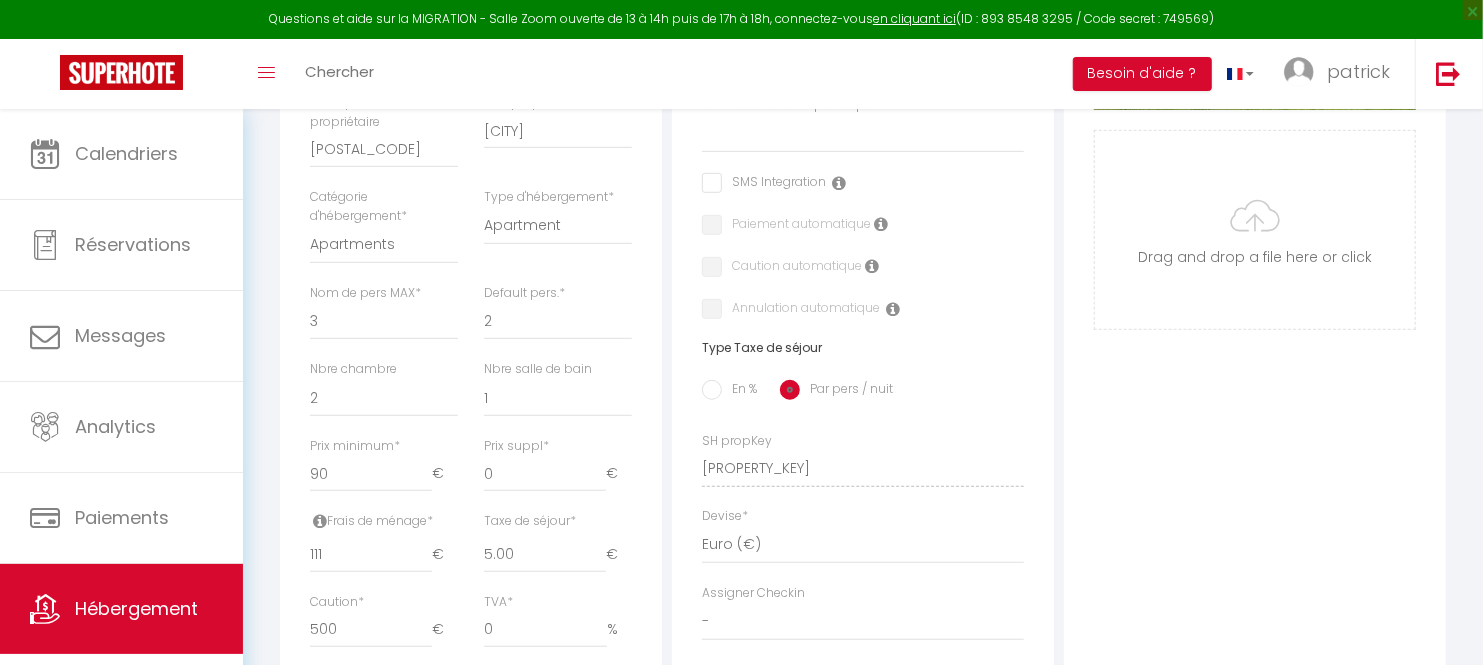 scroll, scrollTop: 1114, scrollLeft: 0, axis: vertical 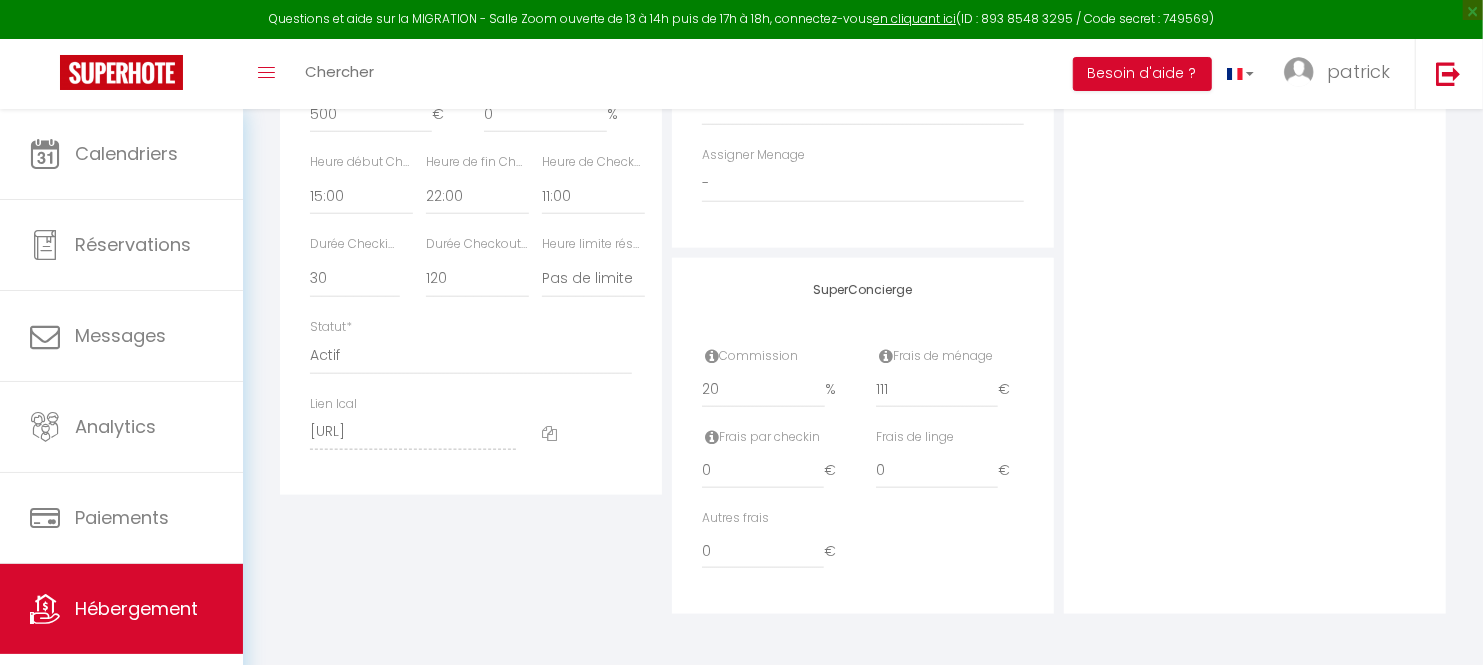 click at bounding box center [549, 433] 